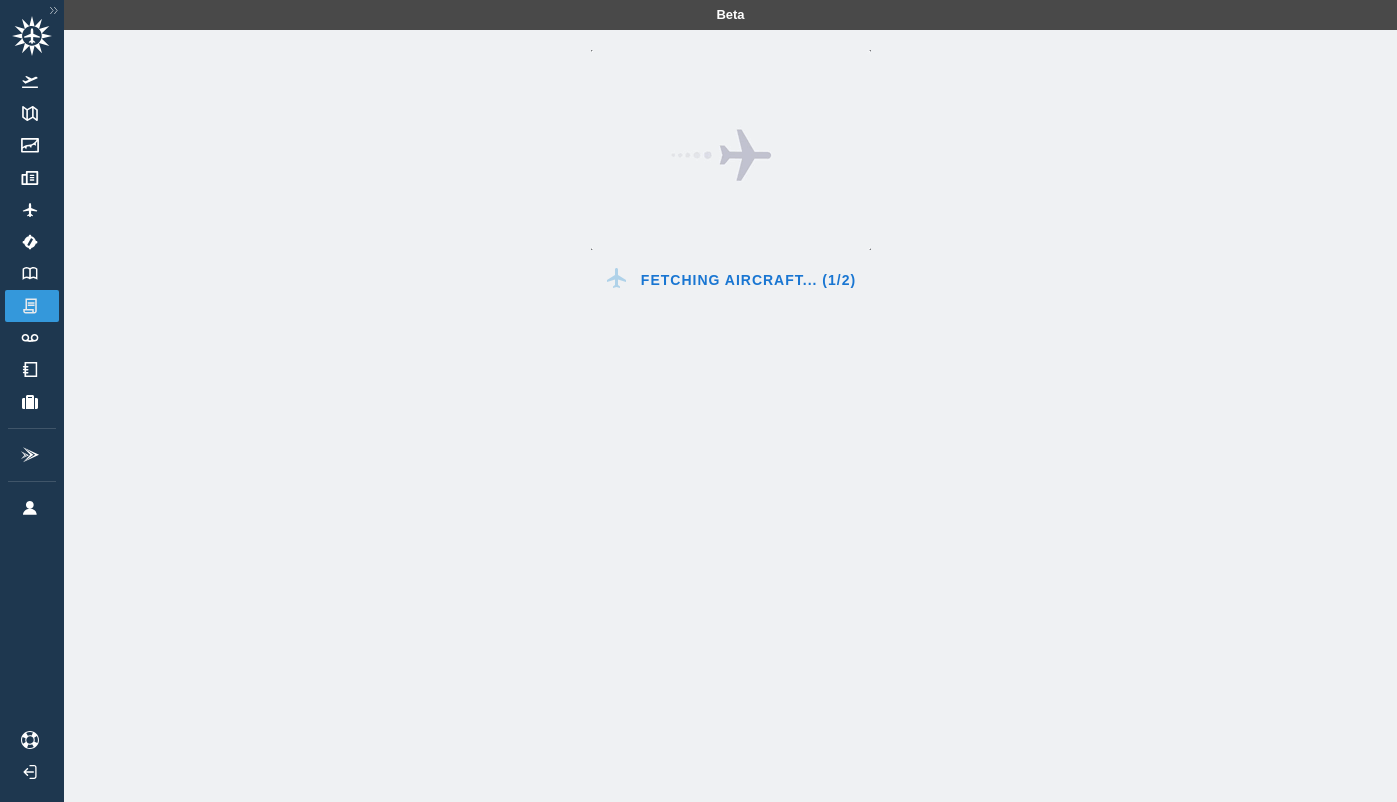 scroll, scrollTop: 0, scrollLeft: 0, axis: both 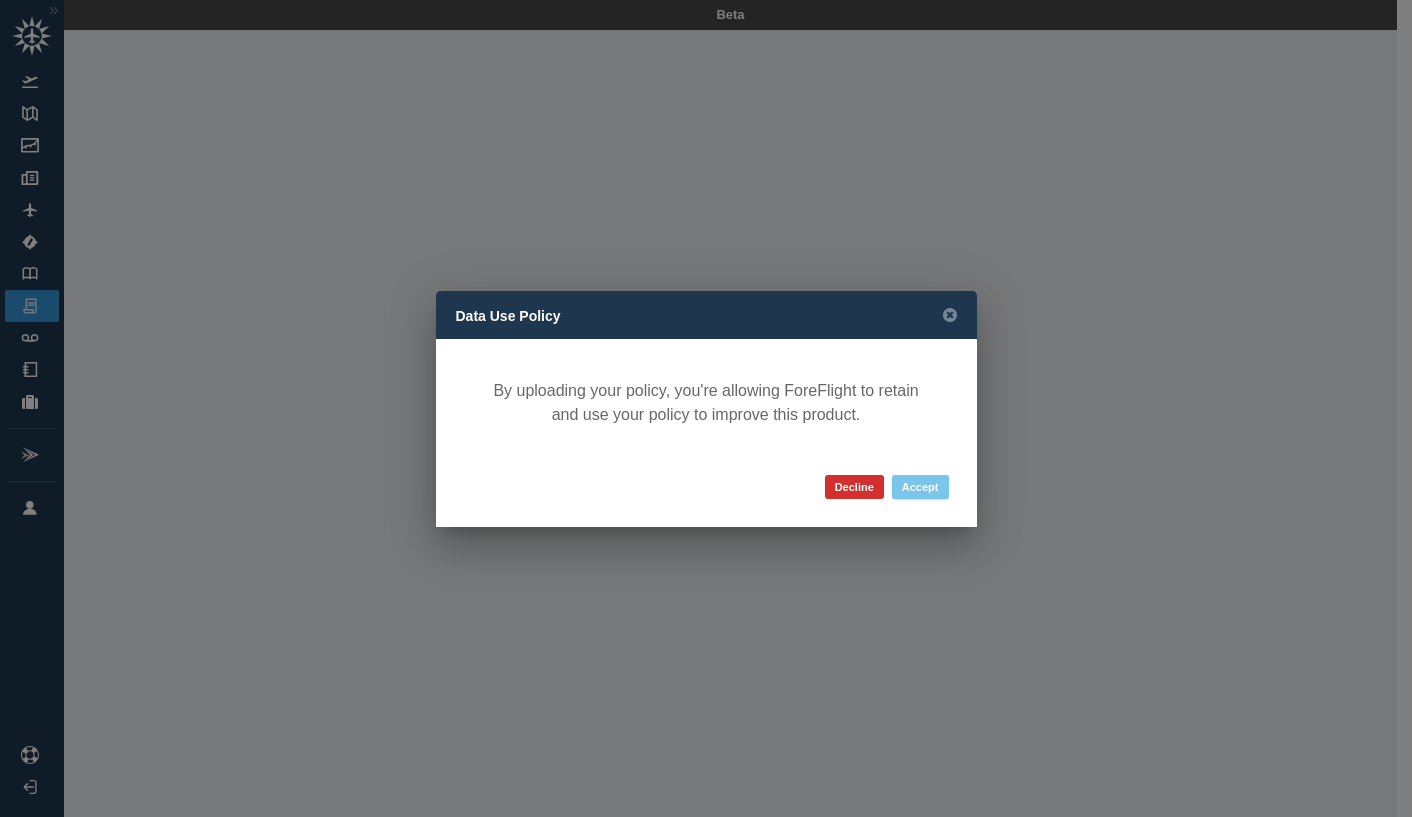 click on "Accept" at bounding box center (920, 487) 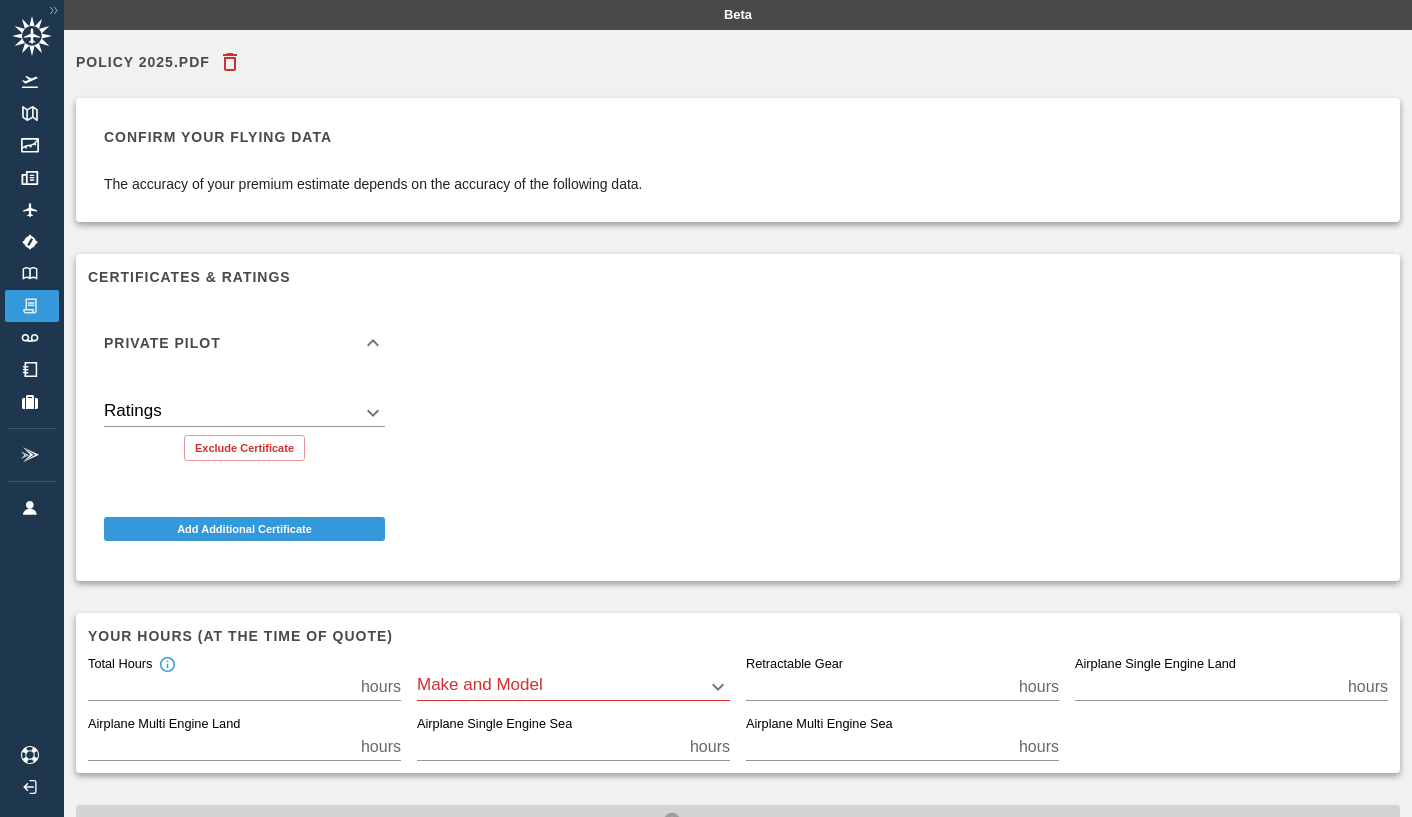 click on "Beta Policy 2025.pdf Confirm your flying data The accuracy of your premium estimate depends on the accuracy of the following data. Certificates & Ratings Private Pilot Ratings ​ Exclude Certificate Add Additional Certificate Your hours (at the time of quote) Total Hours *** hours Make and Model ​ Retractable Gear * hours Airplane Single Engine Land *** hours Airplane Multi Engine Land * hours Airplane Single Engine Sea * hours Airplane Multi Engine Sea * hours Select Make and Model" at bounding box center [706, 408] 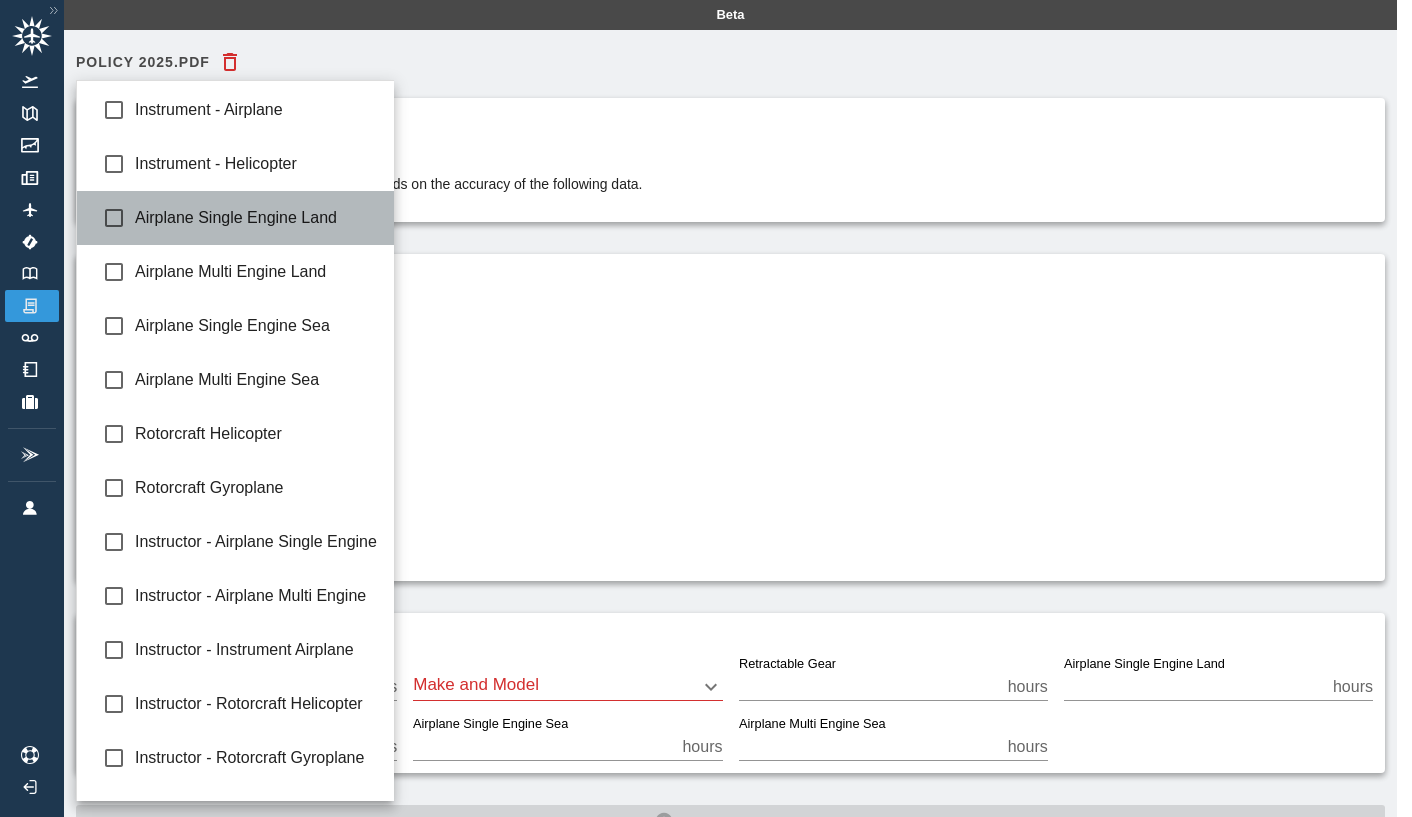 click on "Airplane Single Engine Land" at bounding box center [236, 218] 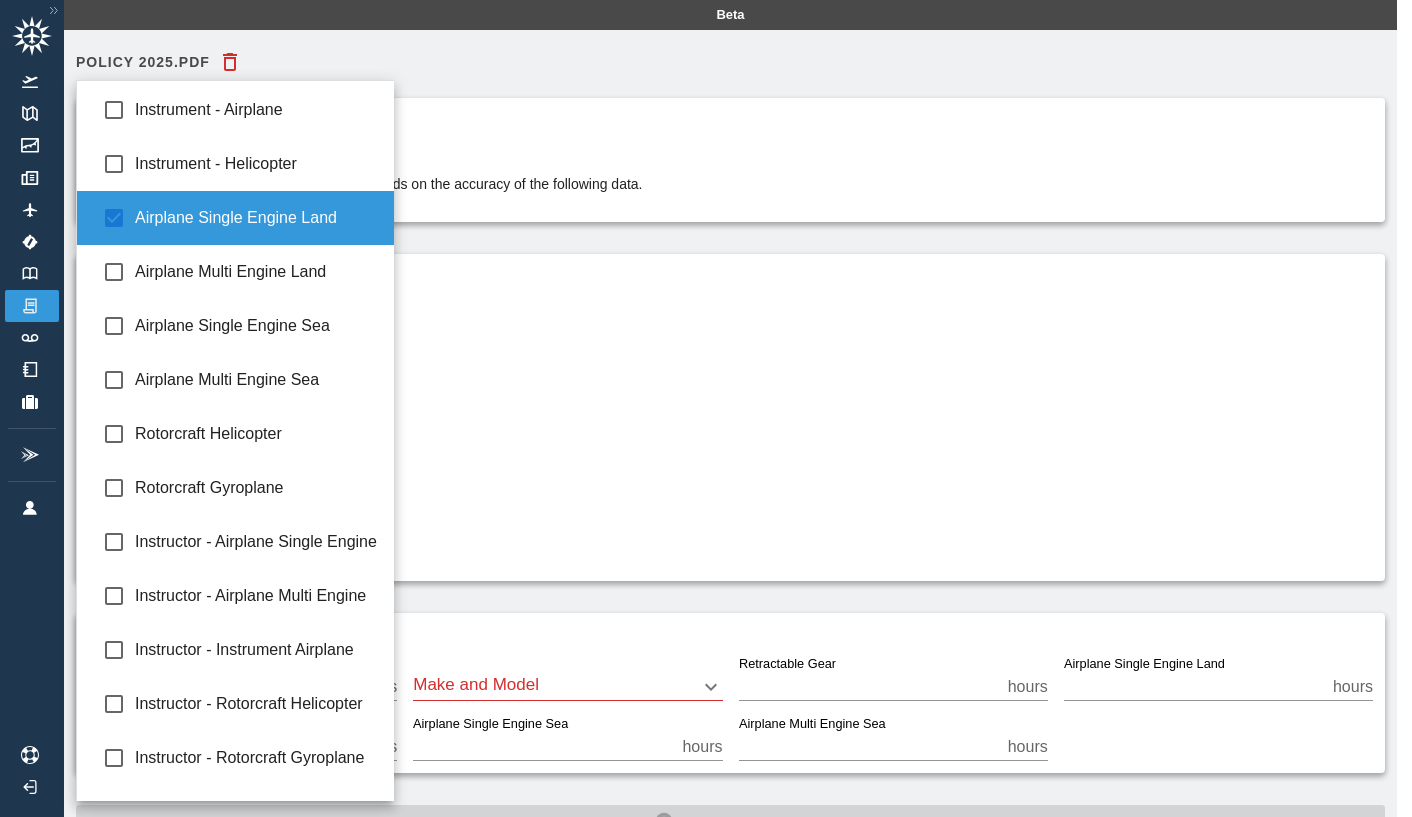 click at bounding box center (706, 408) 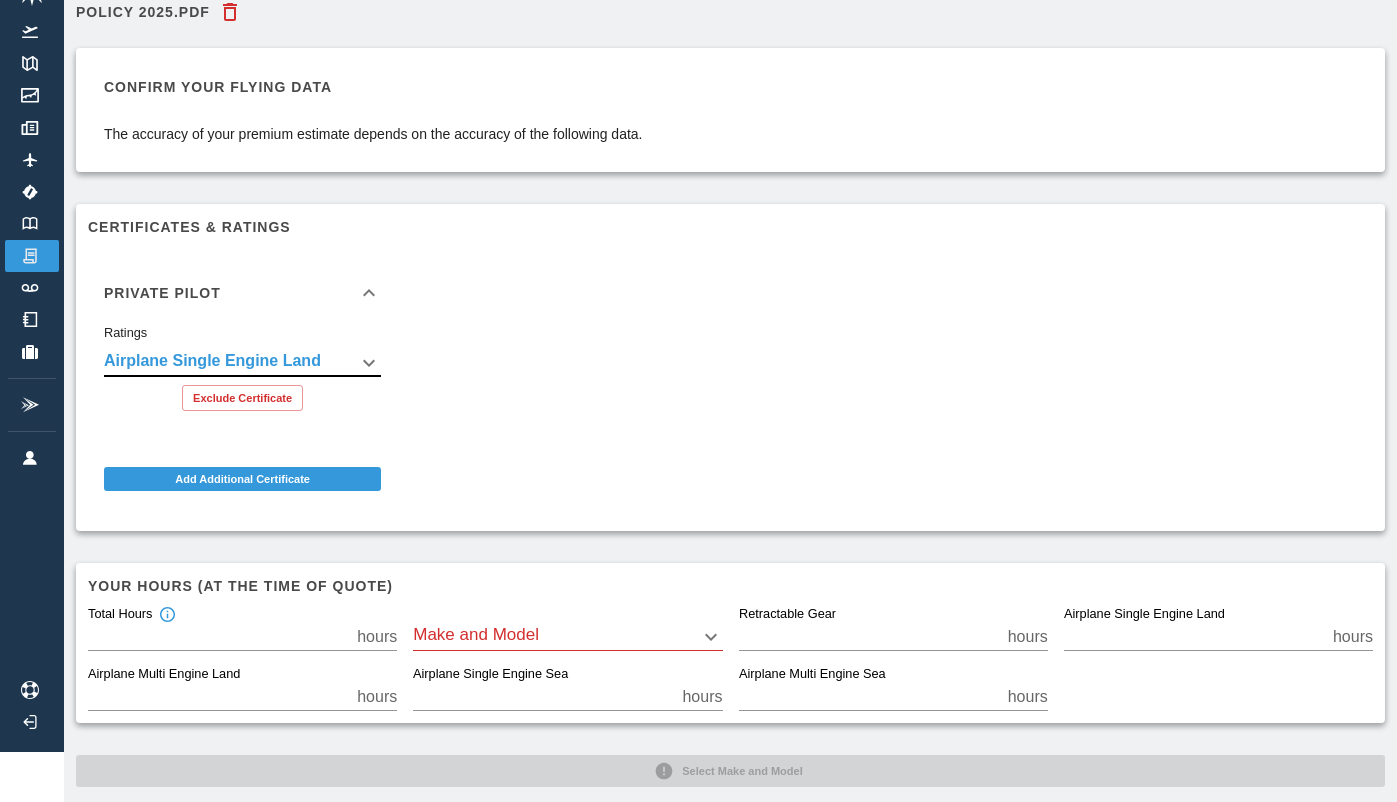 scroll, scrollTop: 77, scrollLeft: 0, axis: vertical 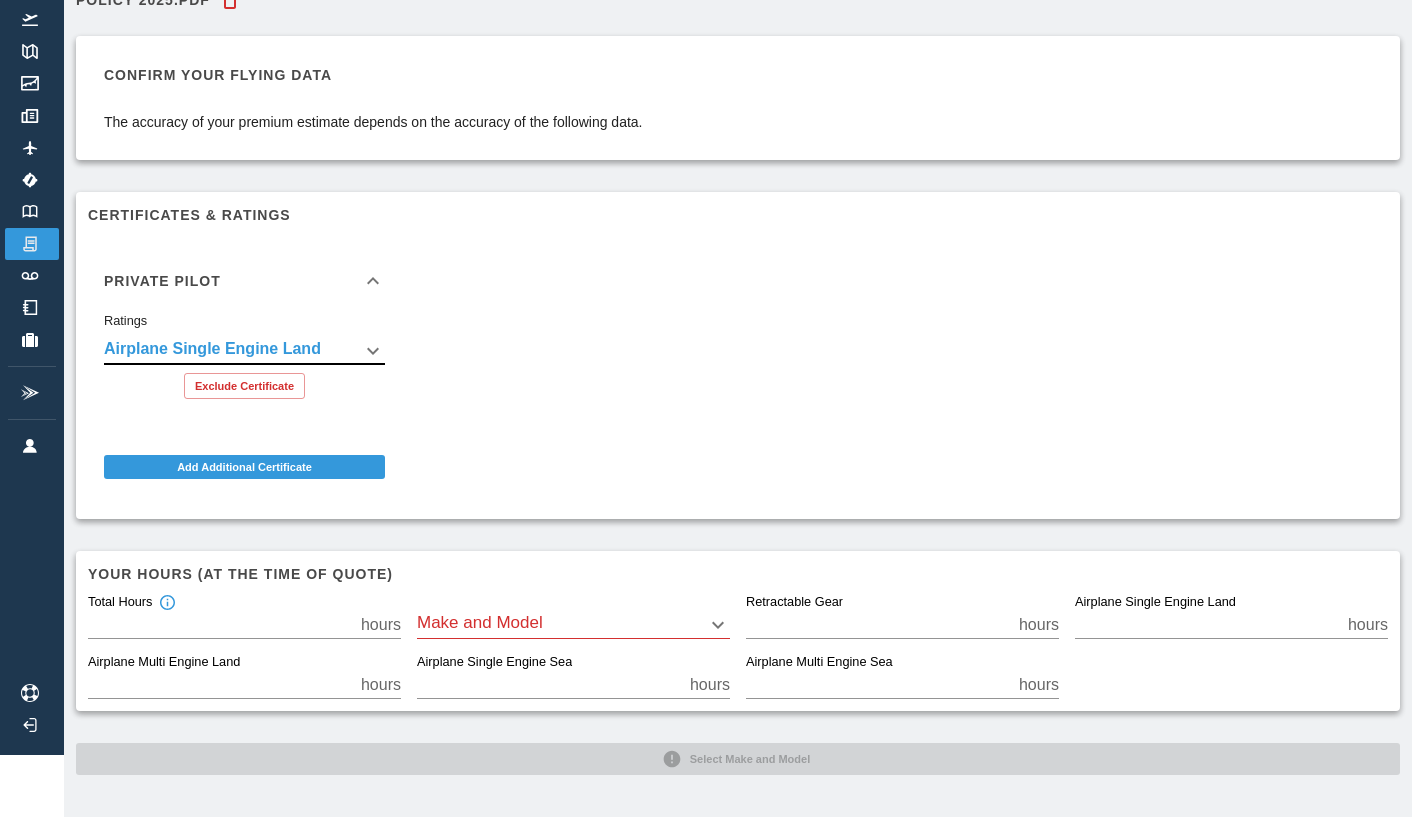 click on "**********" at bounding box center [706, 346] 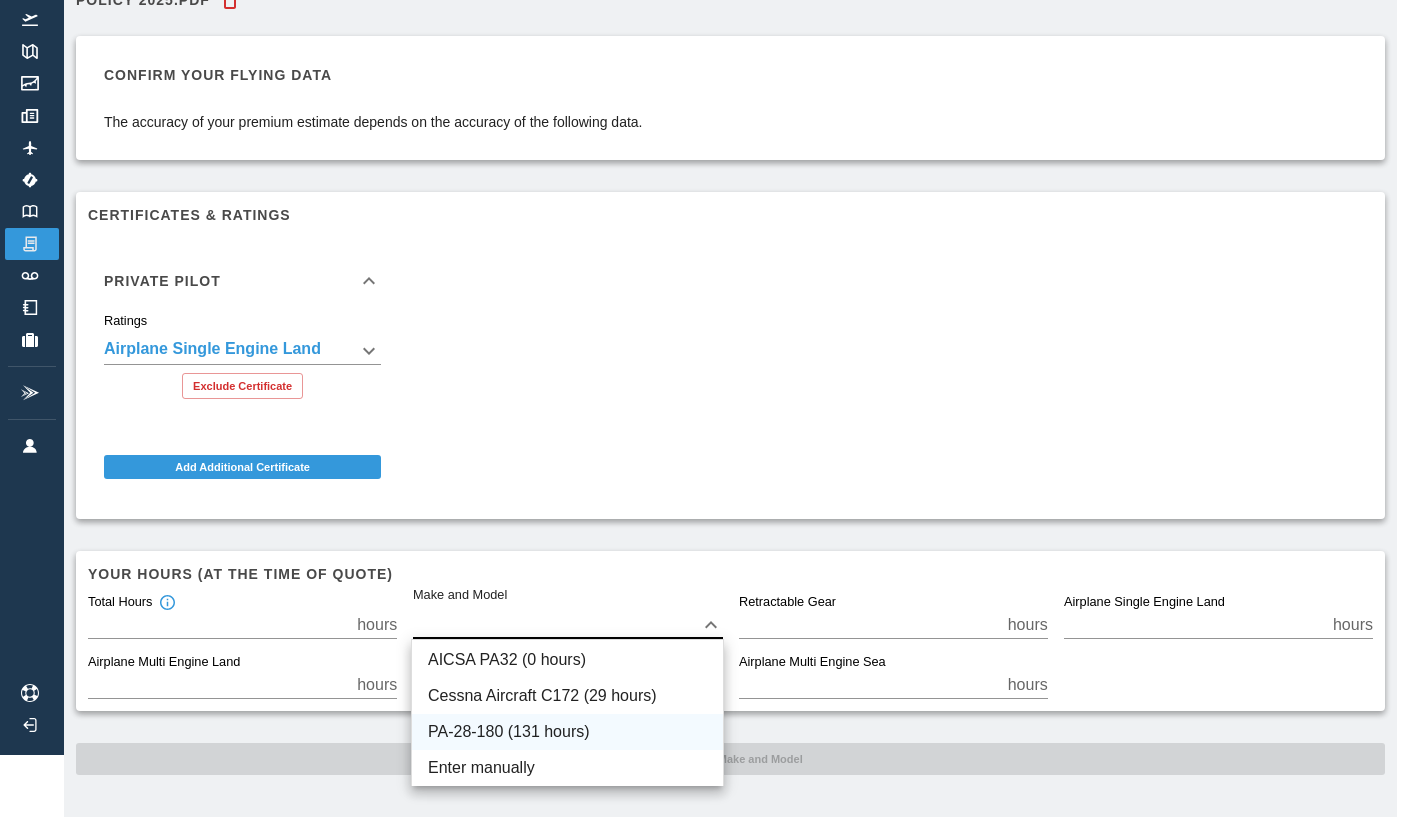 click on "PA-28-180 (131 hours)" at bounding box center (567, 732) 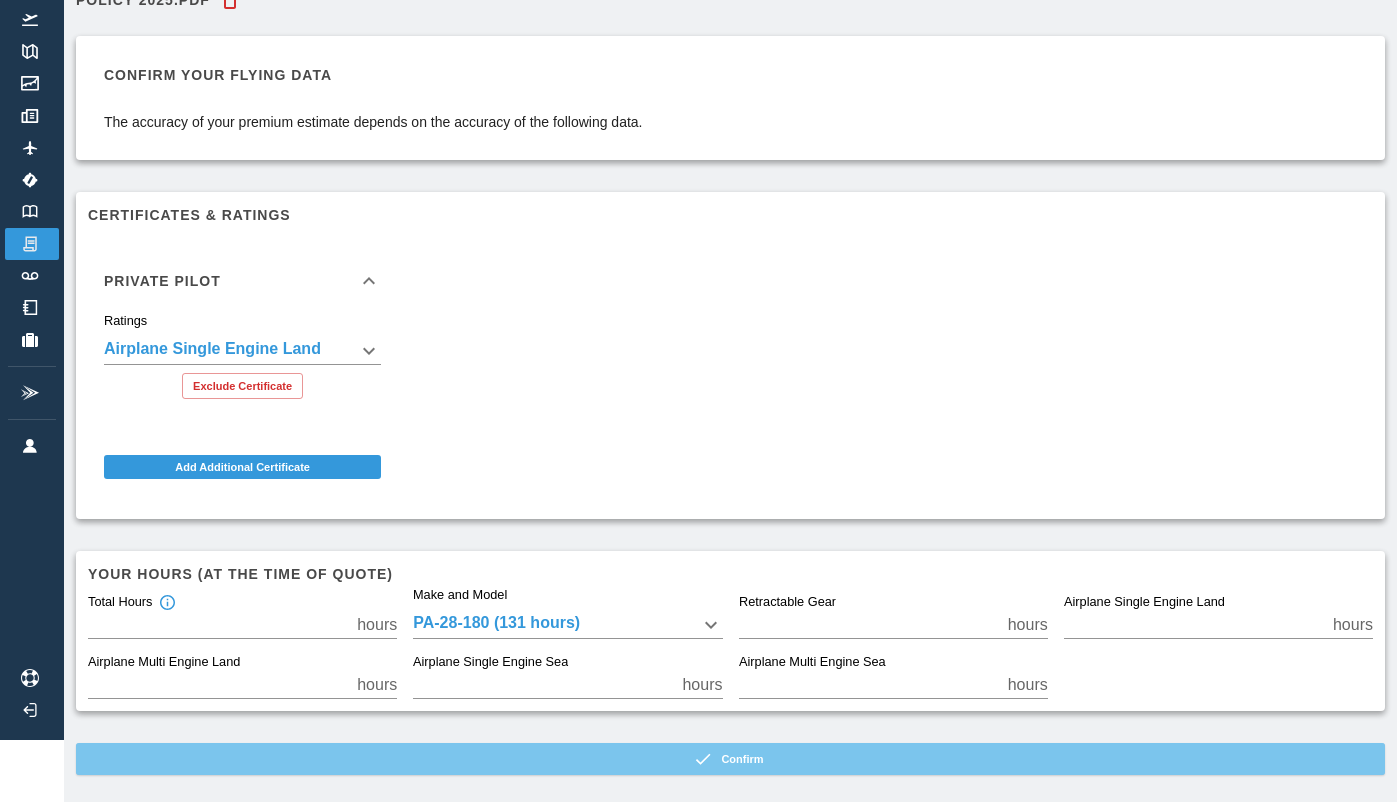 click on "Confirm" at bounding box center (730, 759) 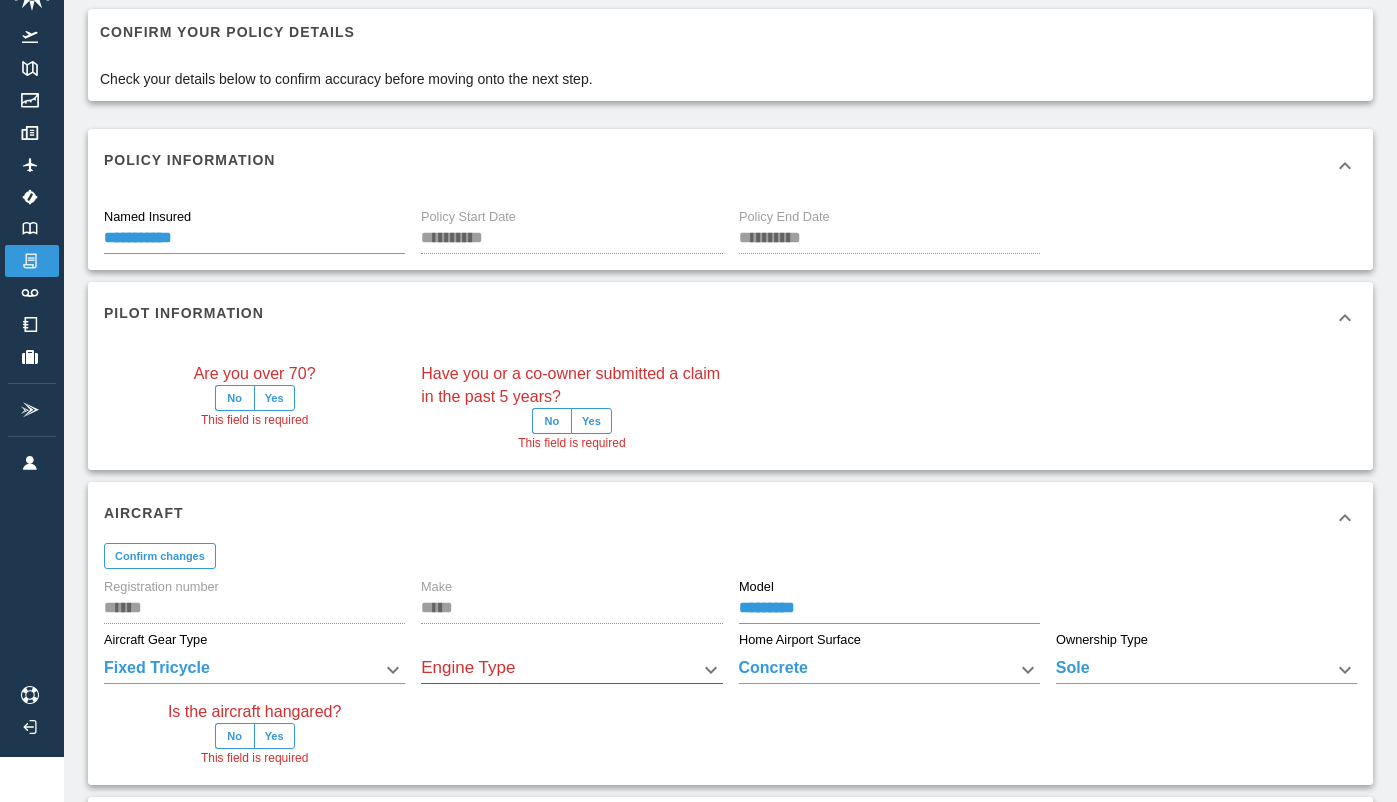 scroll, scrollTop: 62, scrollLeft: 0, axis: vertical 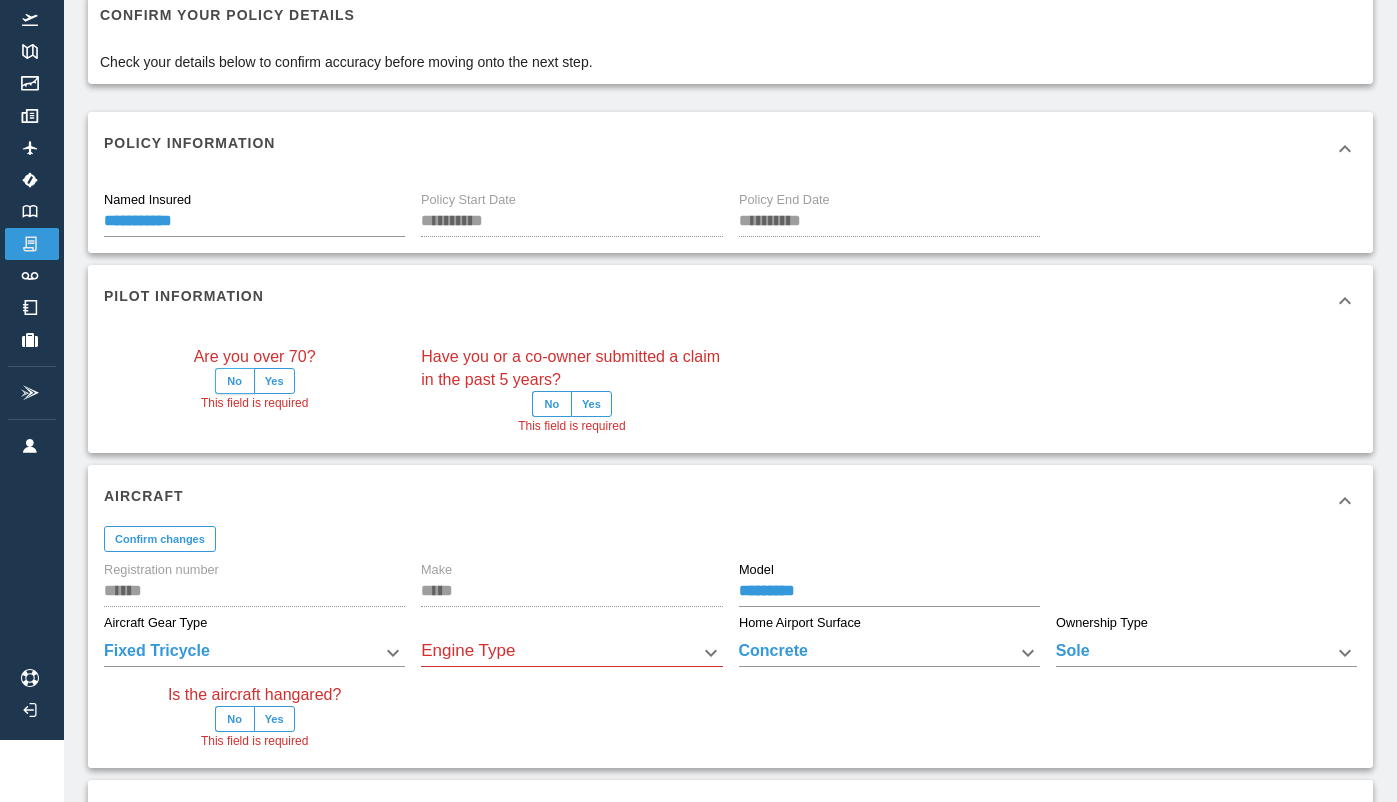 click on "No" at bounding box center (235, 381) 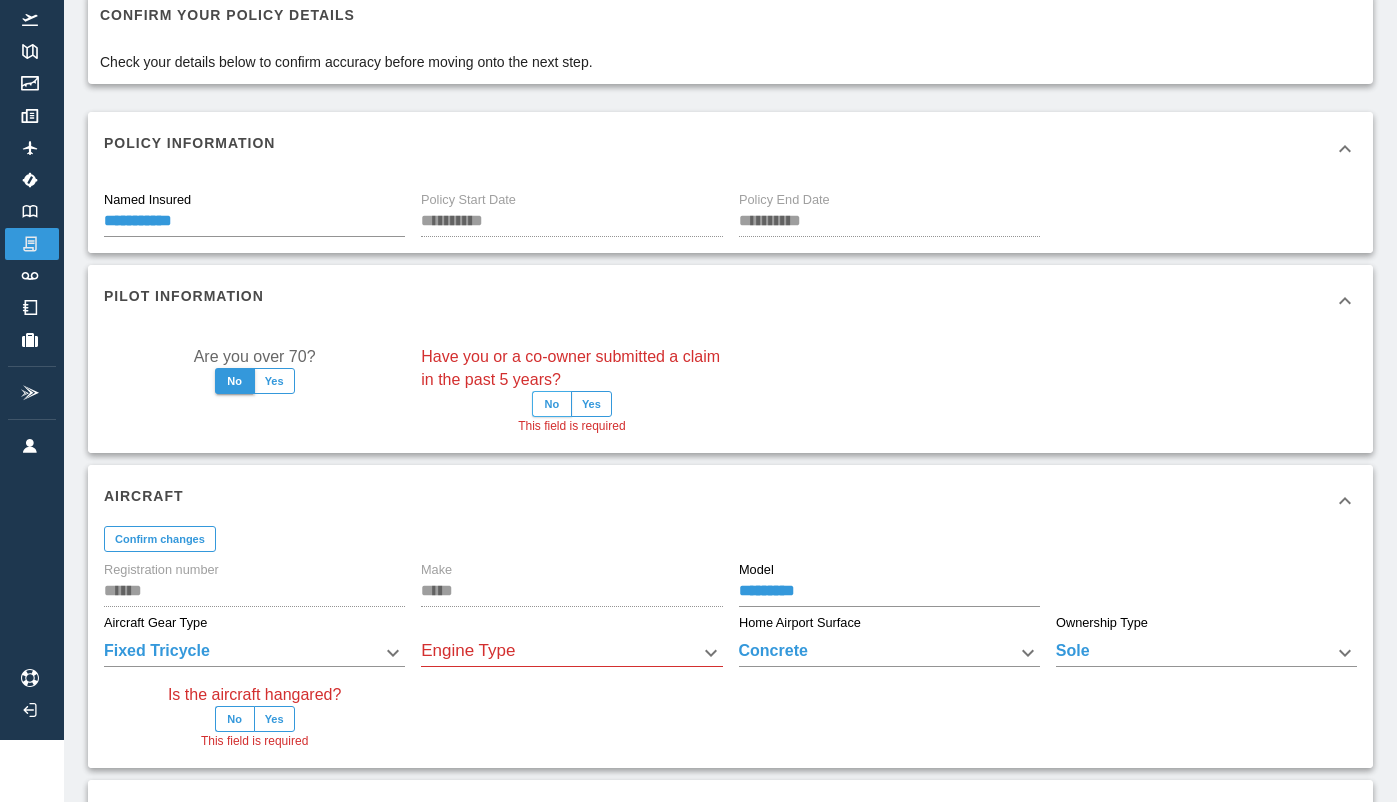 click on "No" at bounding box center [552, 404] 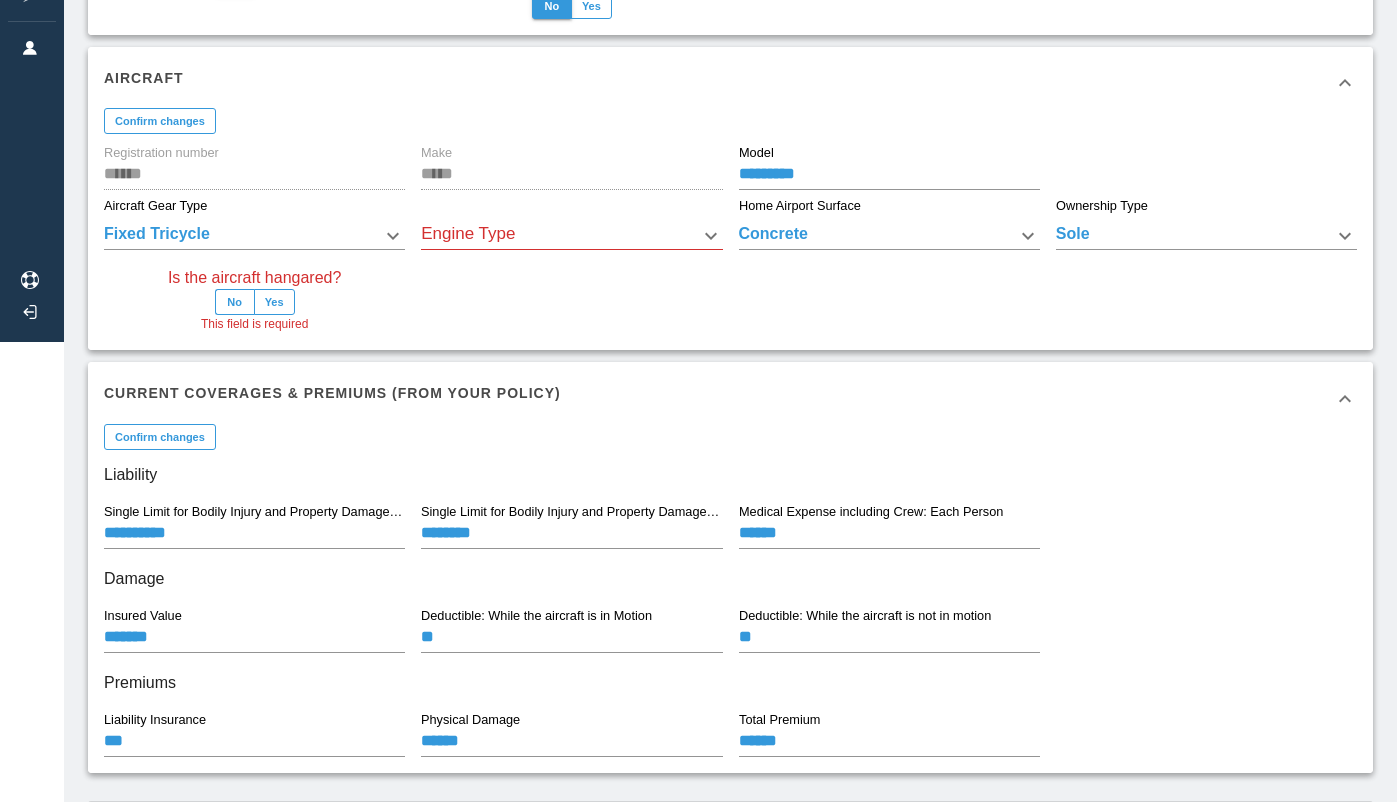 scroll, scrollTop: 462, scrollLeft: 0, axis: vertical 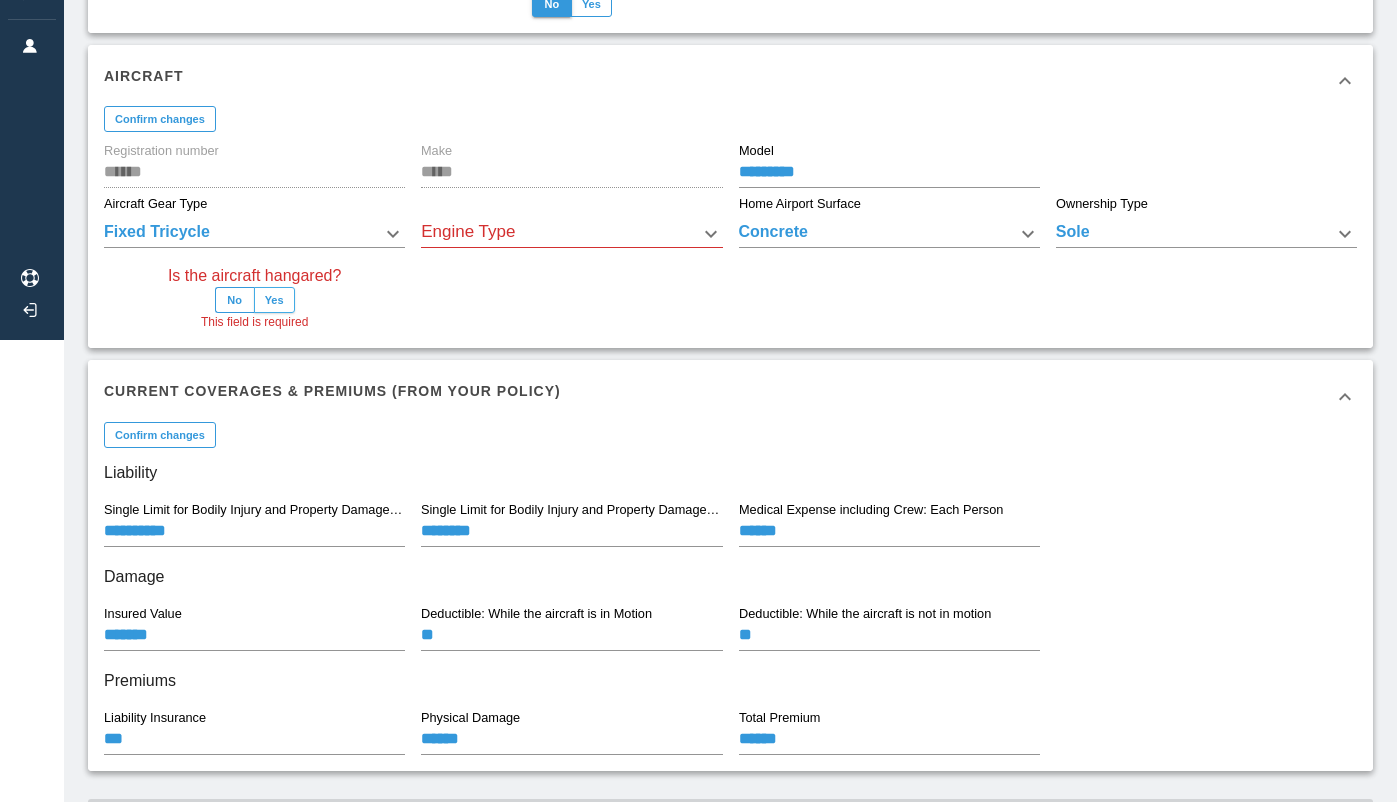 click on "Yes" at bounding box center (274, 300) 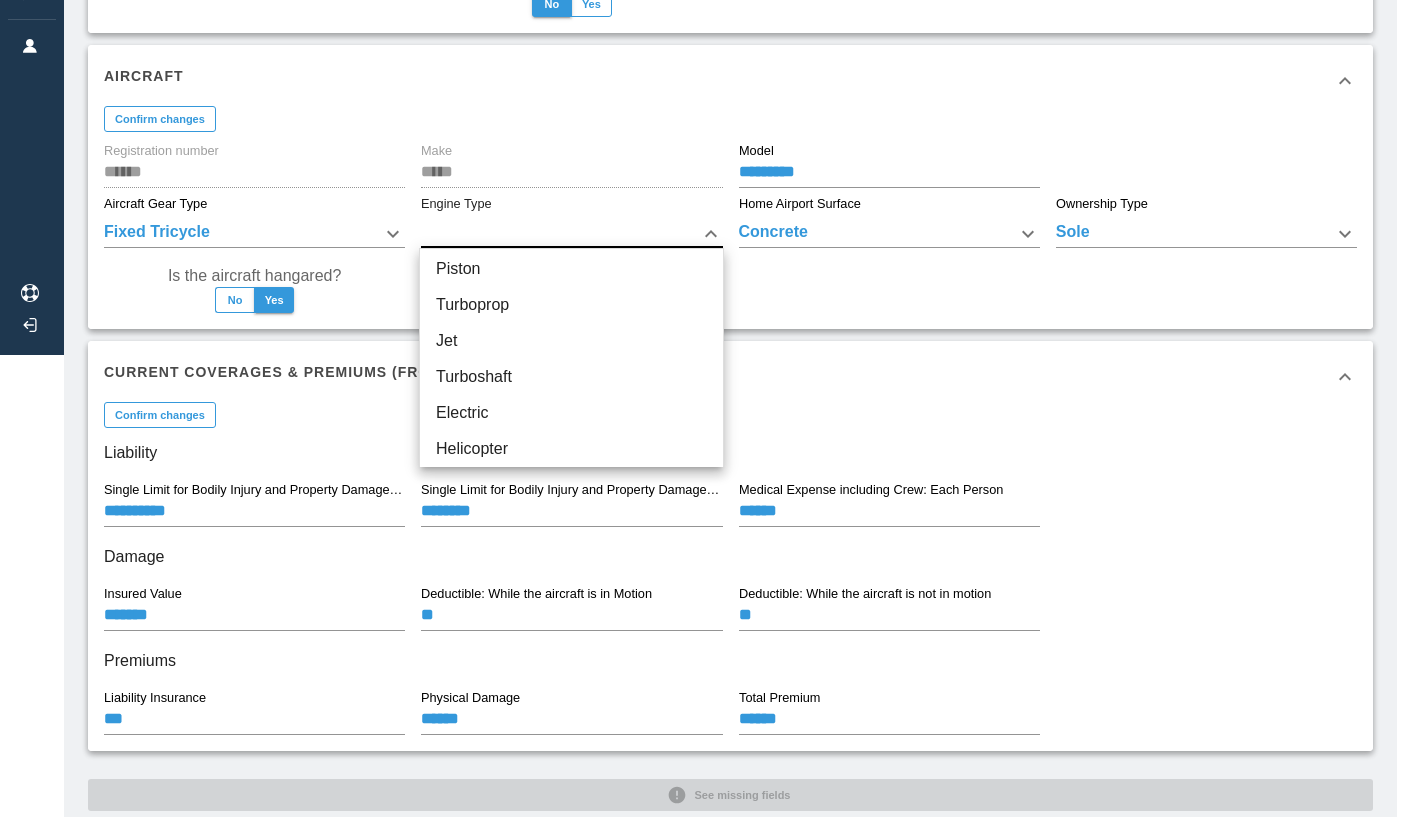 click on "**********" at bounding box center [706, -54] 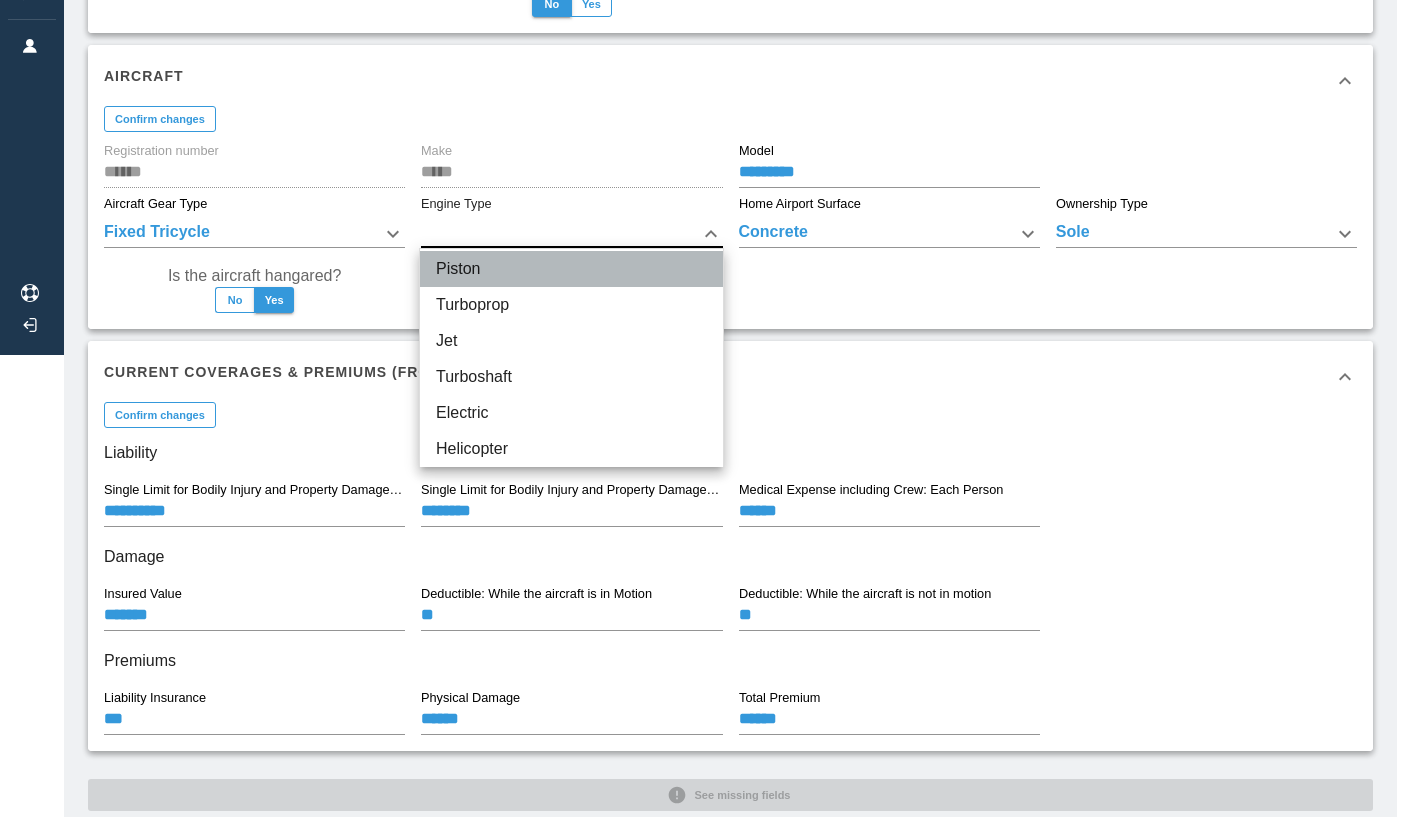 drag, startPoint x: 550, startPoint y: 275, endPoint x: 675, endPoint y: 286, distance: 125.48307 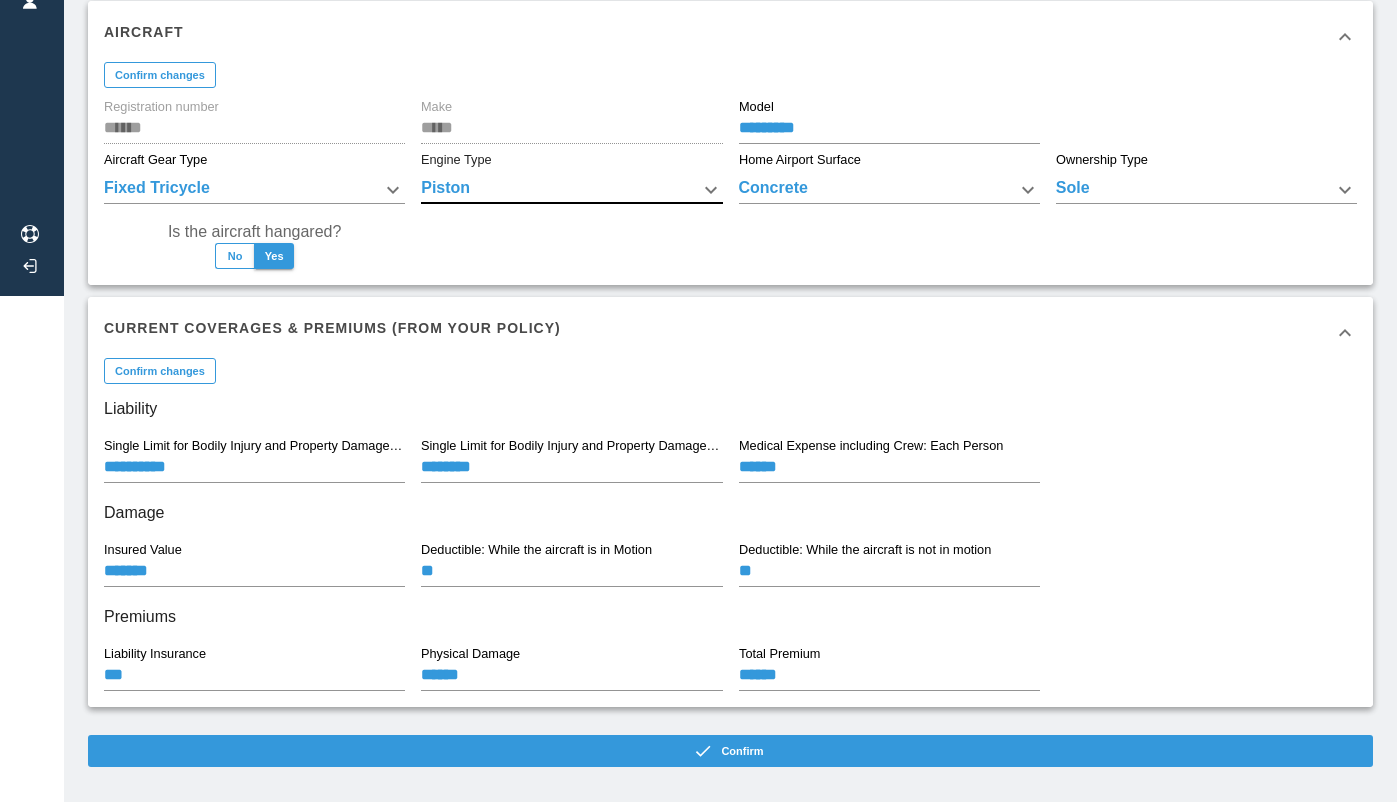 scroll, scrollTop: 525, scrollLeft: 0, axis: vertical 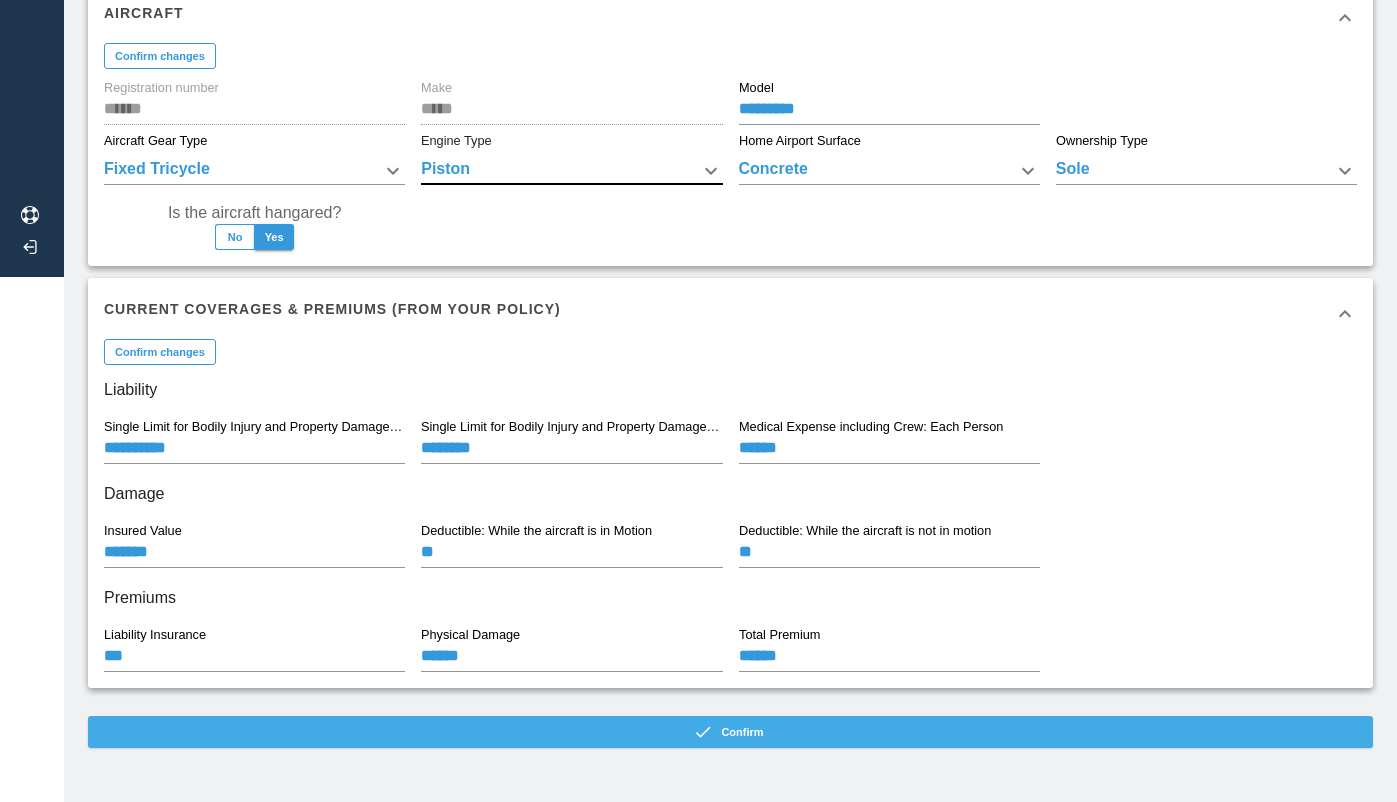 click on "Confirm" at bounding box center (730, 732) 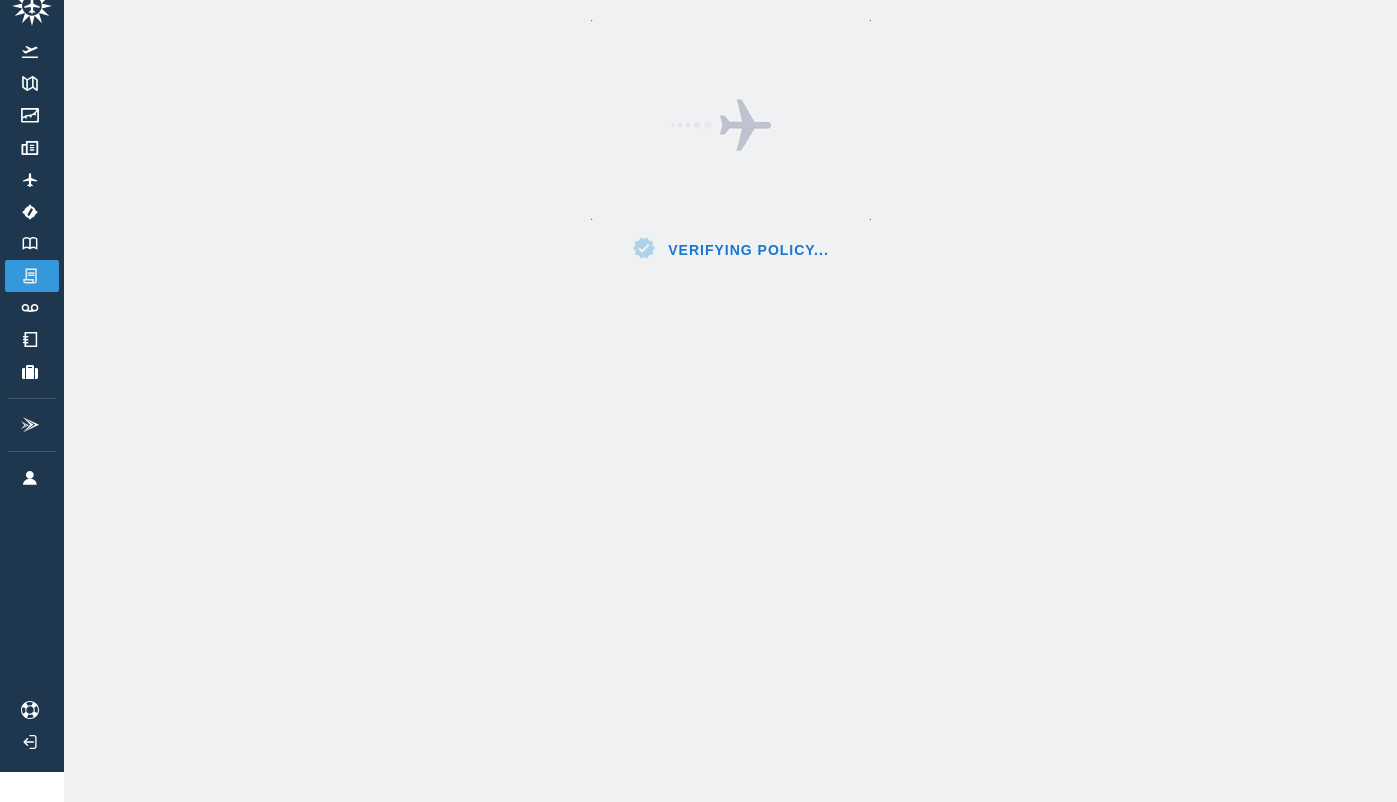 scroll, scrollTop: 45, scrollLeft: 0, axis: vertical 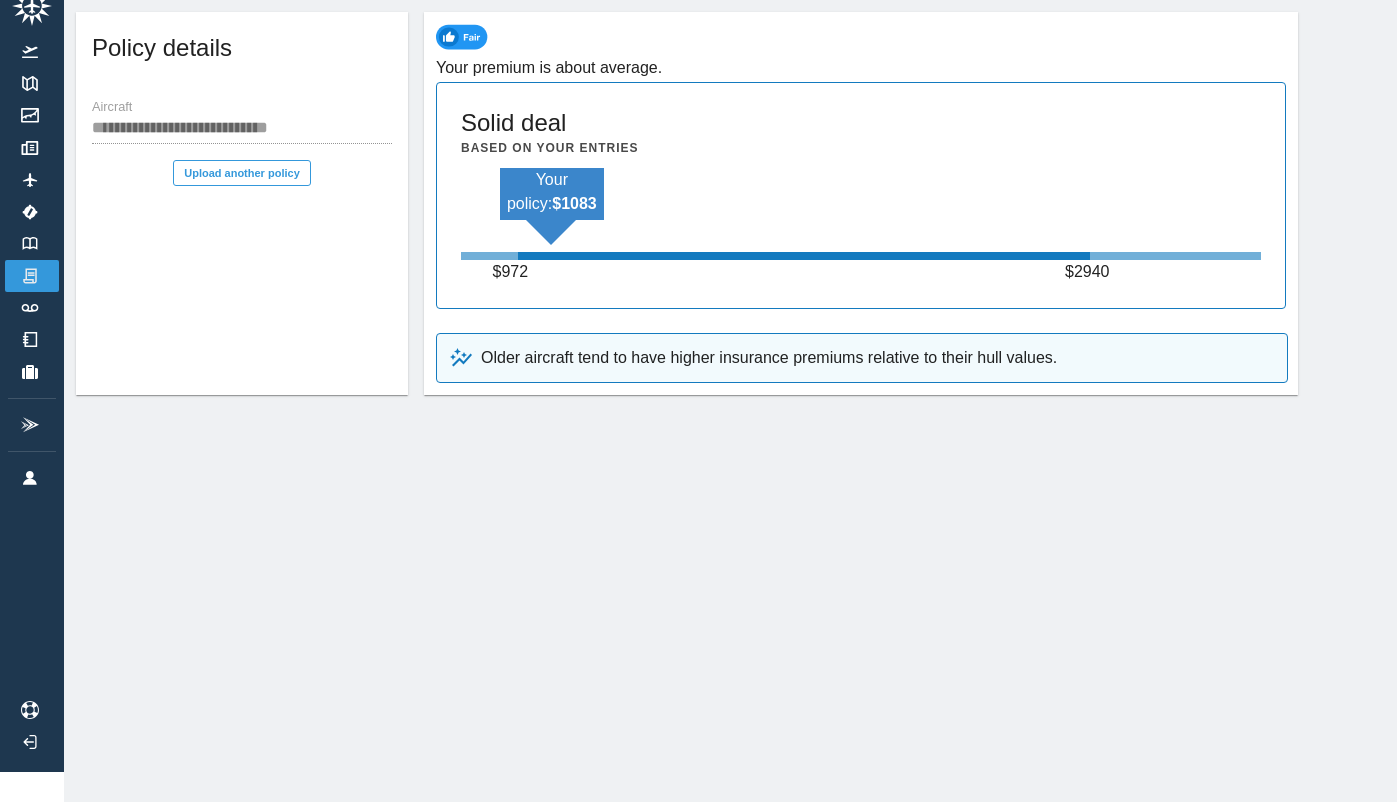 click on "**********" at bounding box center [730, 401] 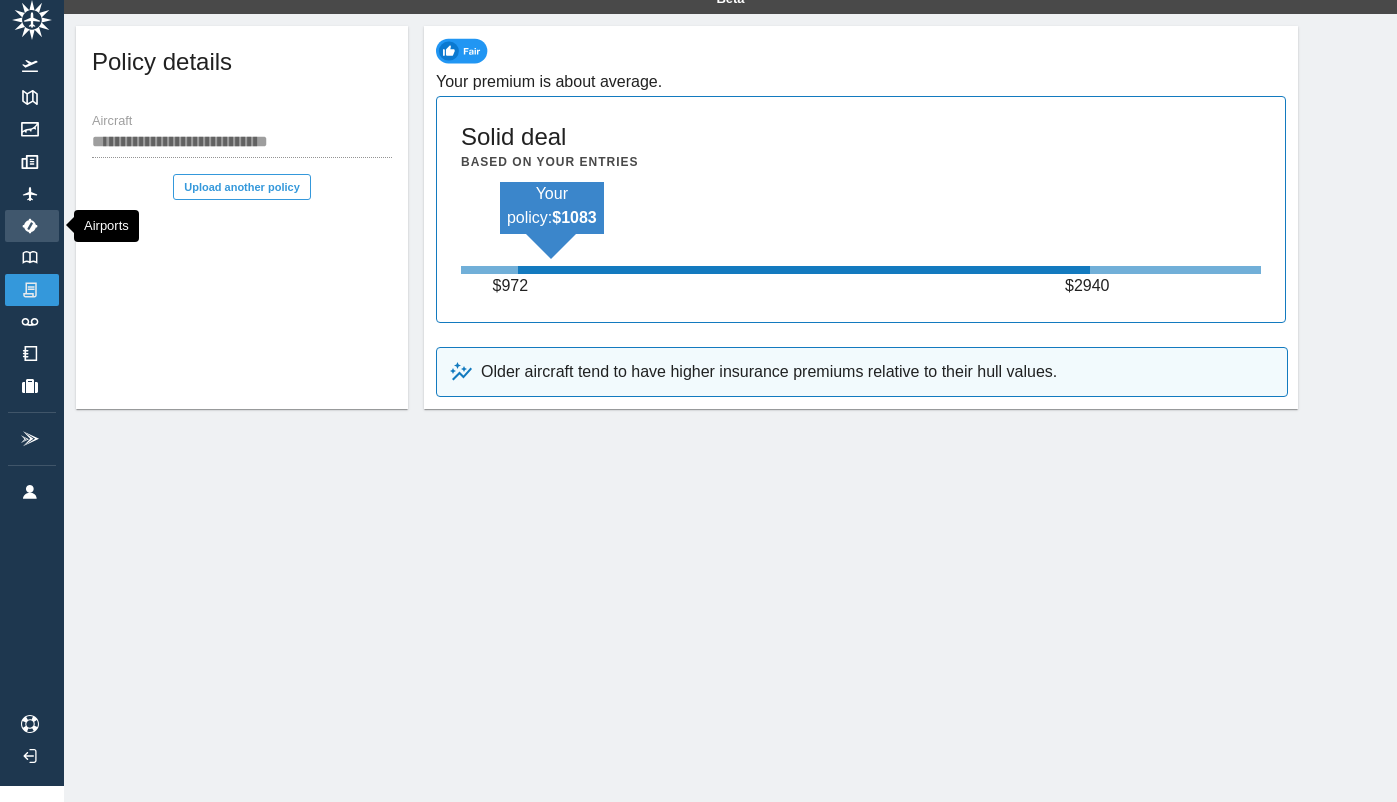 scroll, scrollTop: 0, scrollLeft: 0, axis: both 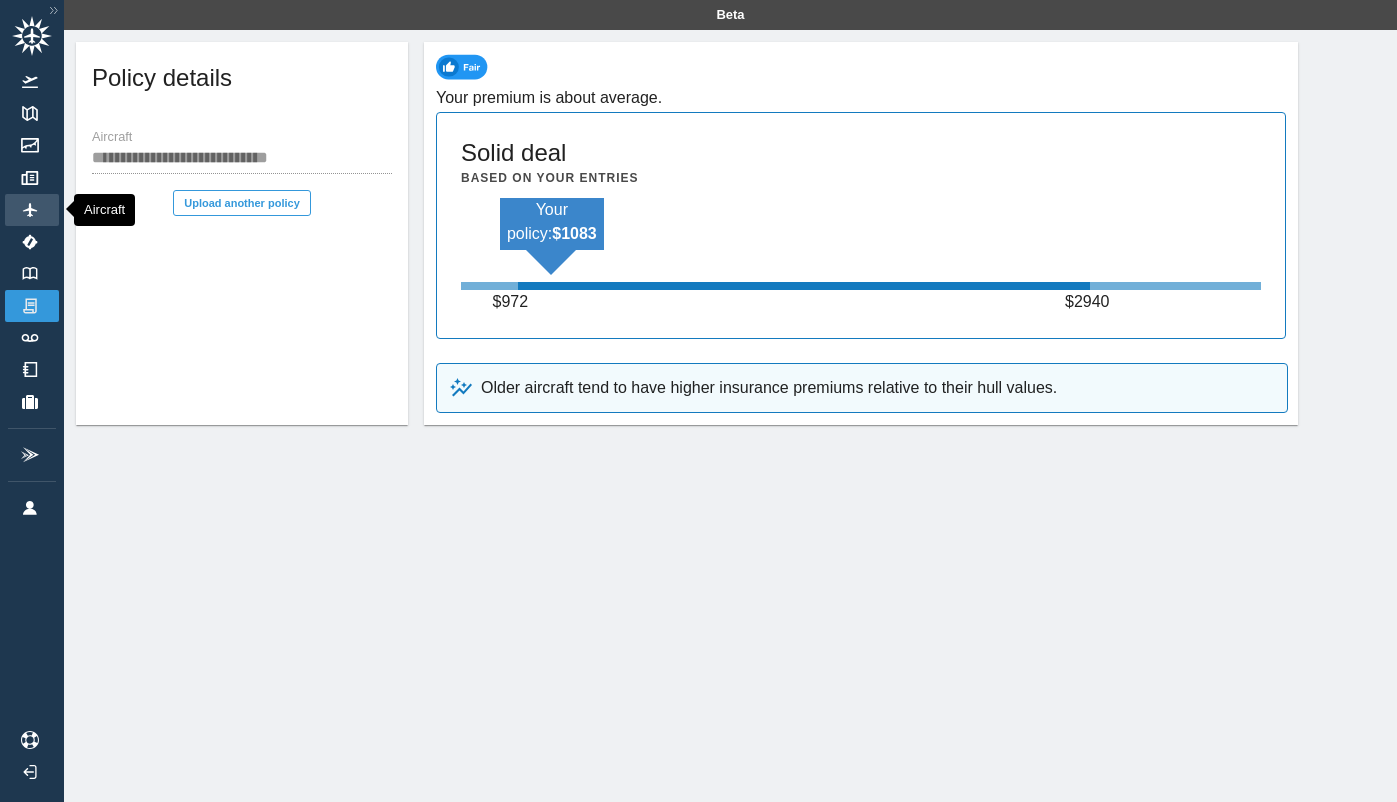 click on "Aircraft" at bounding box center [32, 210] 